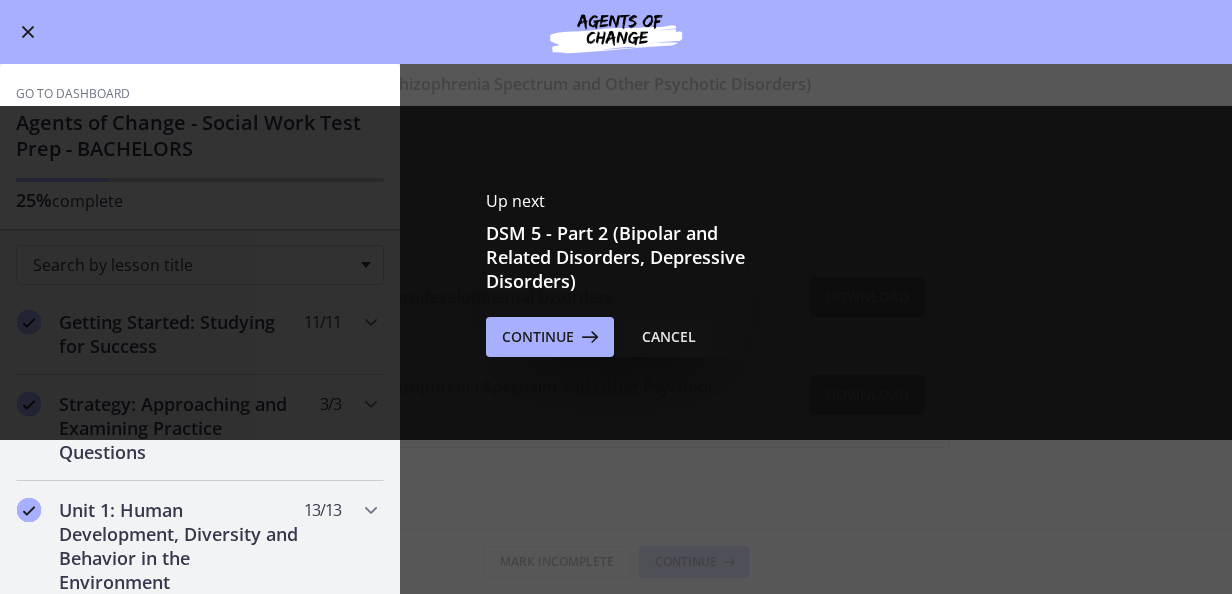 scroll, scrollTop: 0, scrollLeft: 0, axis: both 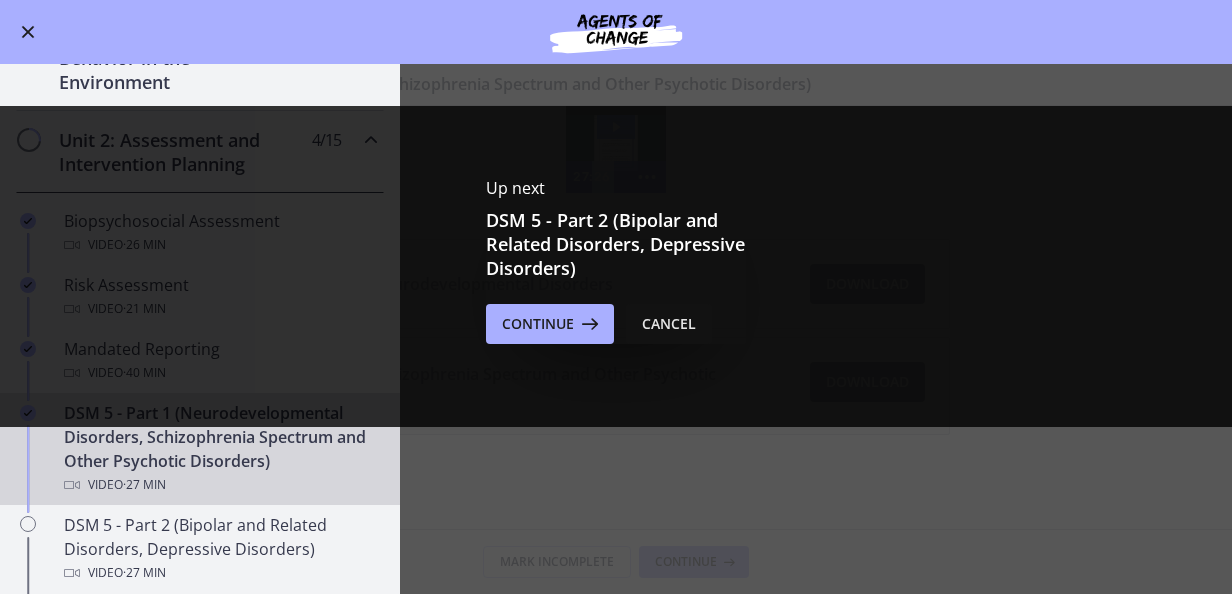 click on "Cancel" at bounding box center (669, 324) 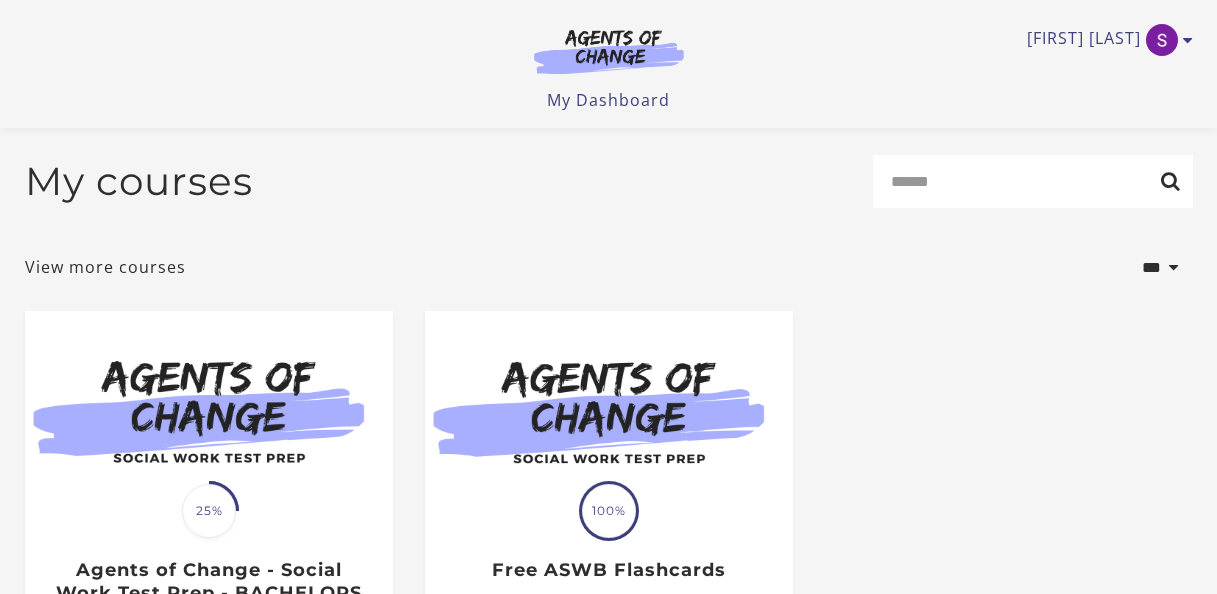scroll, scrollTop: 300, scrollLeft: 0, axis: vertical 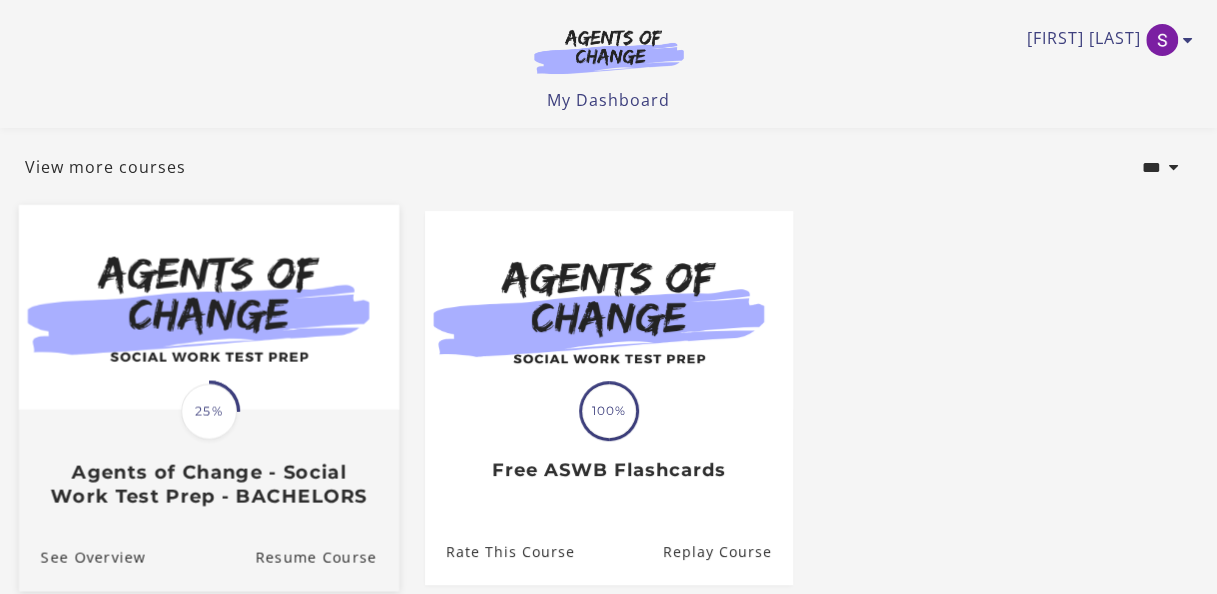 click at bounding box center [208, 307] 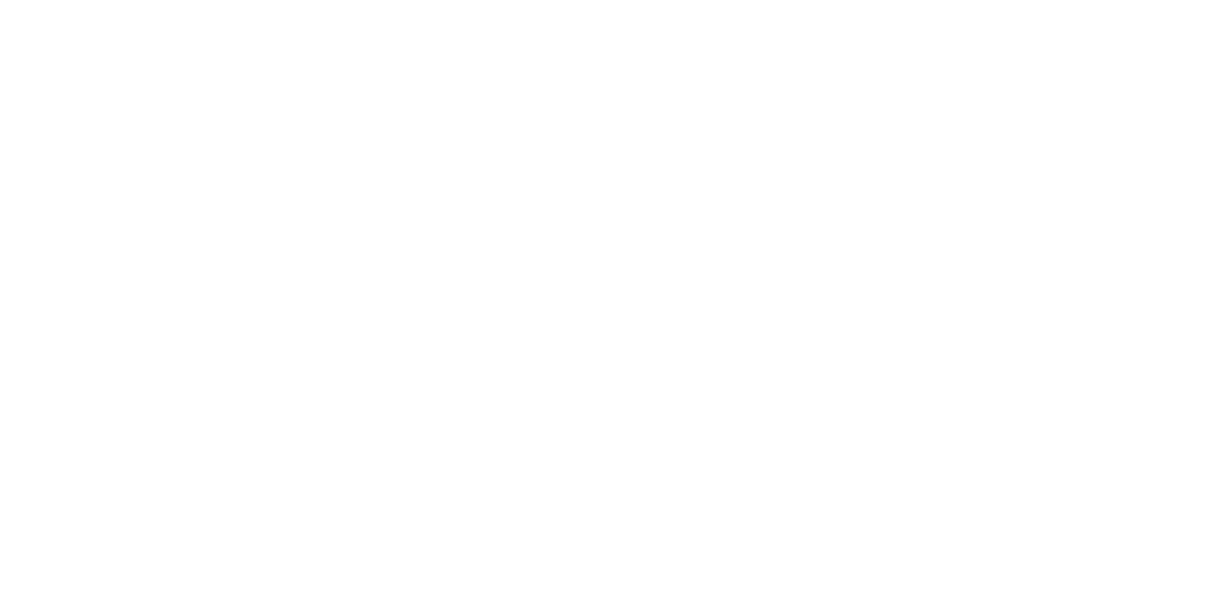 scroll, scrollTop: 0, scrollLeft: 0, axis: both 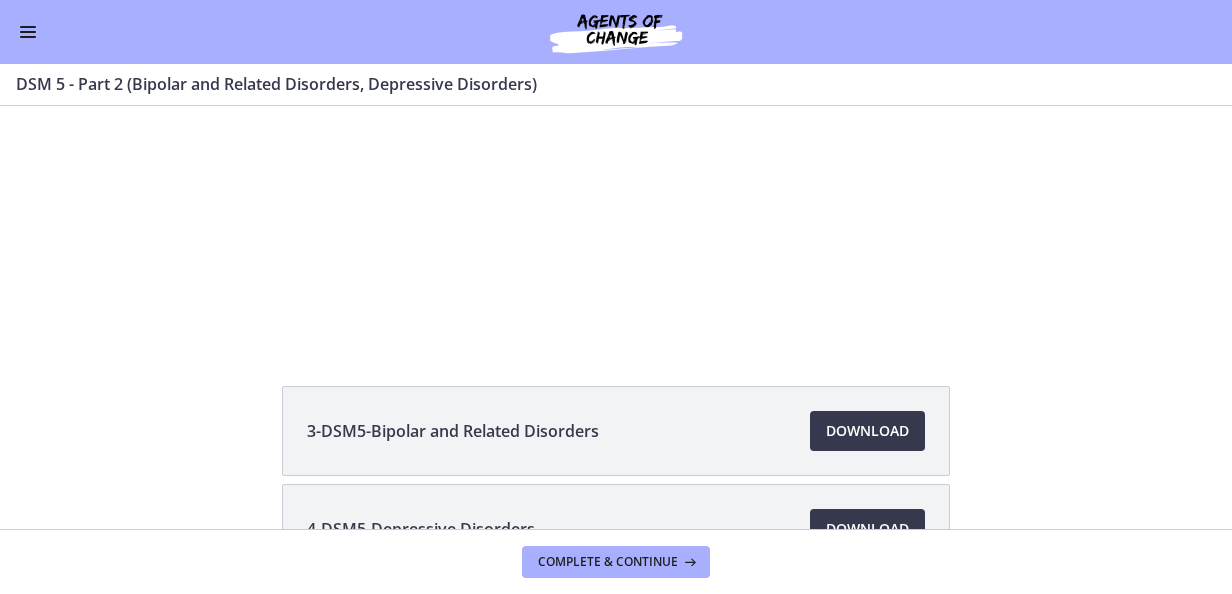 click at bounding box center (28, 37) 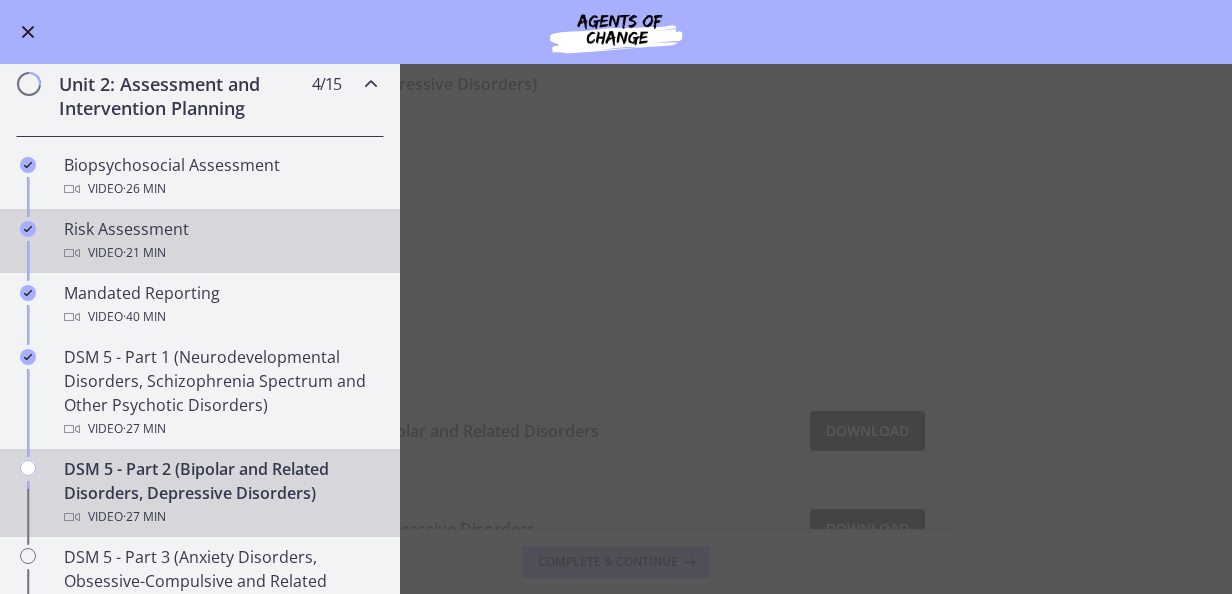 scroll, scrollTop: 600, scrollLeft: 0, axis: vertical 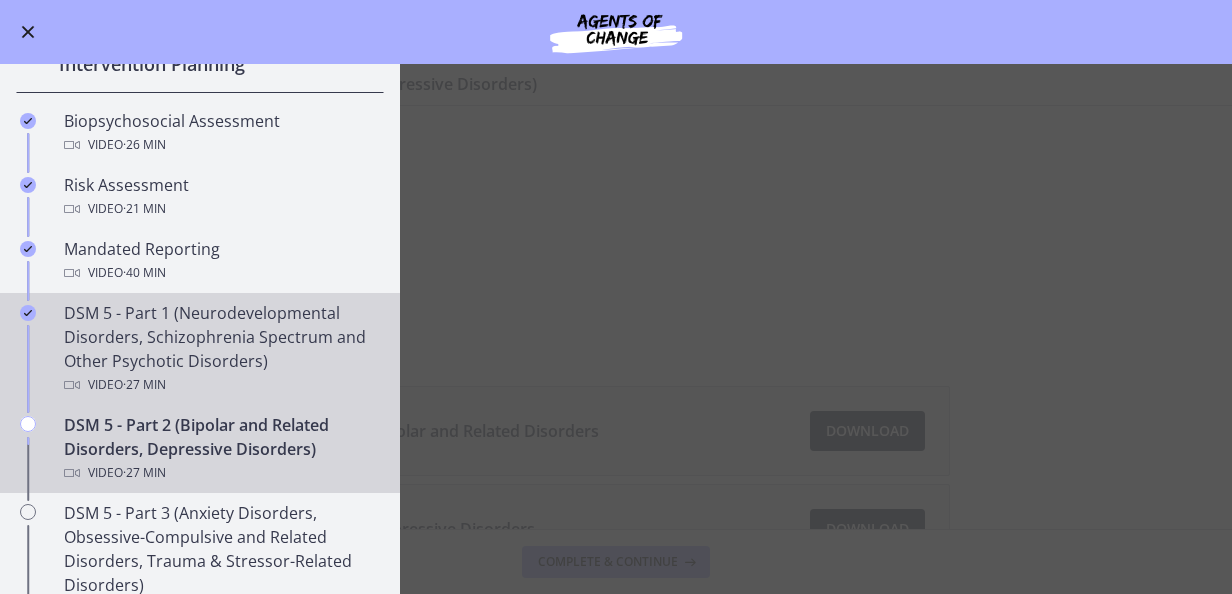 click on "DSM 5 - Part 1 (Neurodevelopmental Disorders, Schizophrenia Spectrum and Other Psychotic Disorders)
Video
·  27 min" at bounding box center (220, 349) 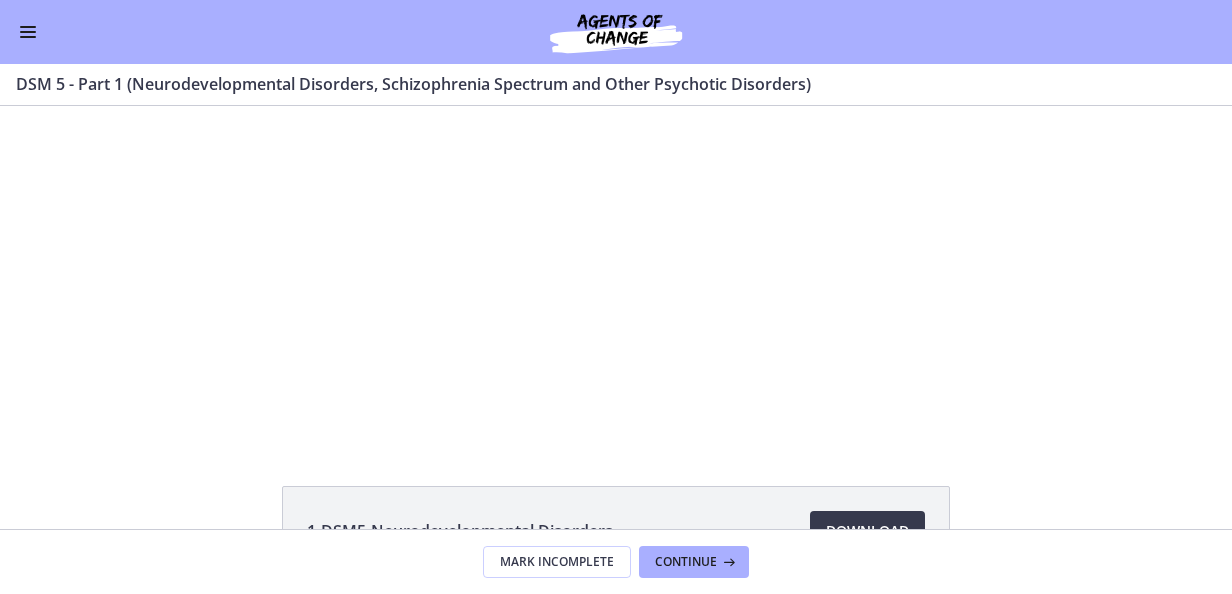 scroll, scrollTop: 0, scrollLeft: 0, axis: both 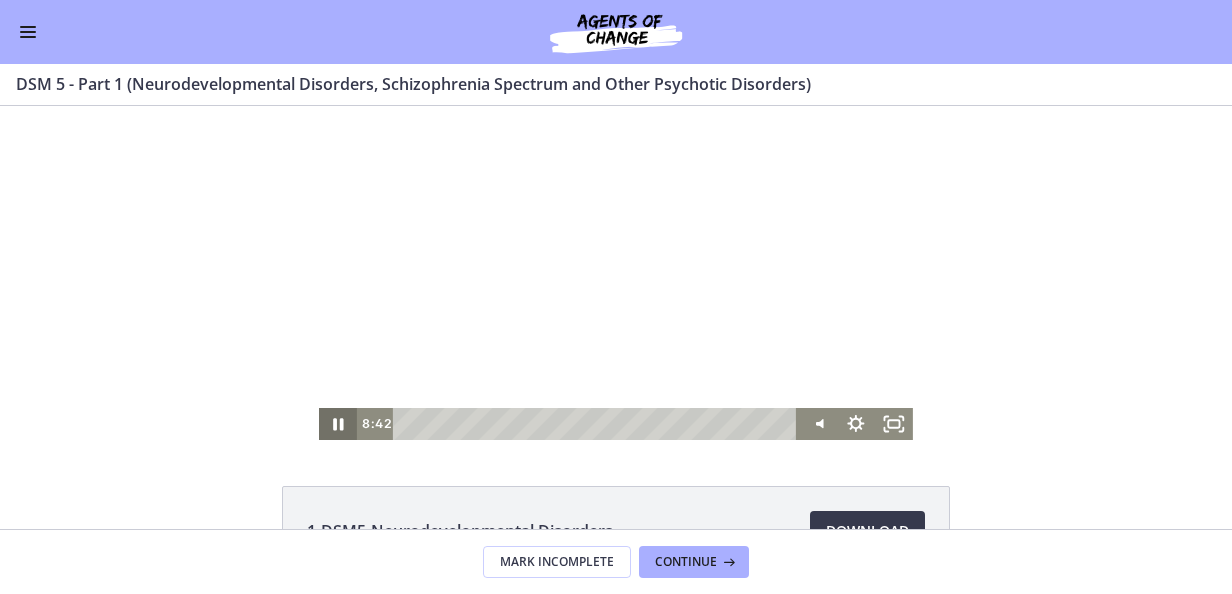 click 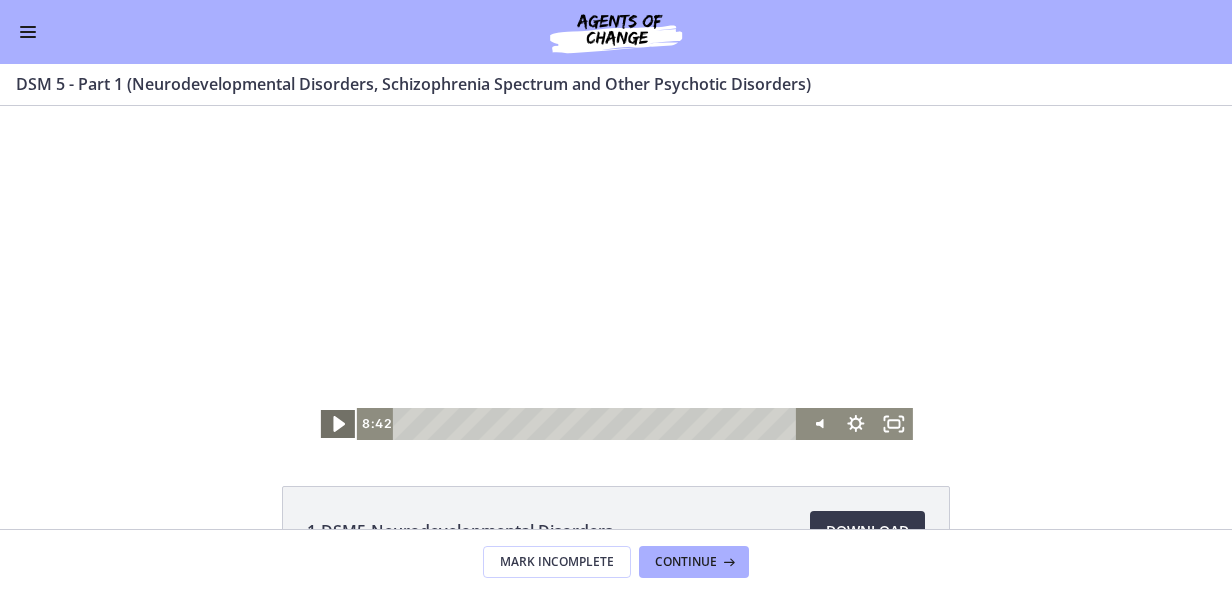 click 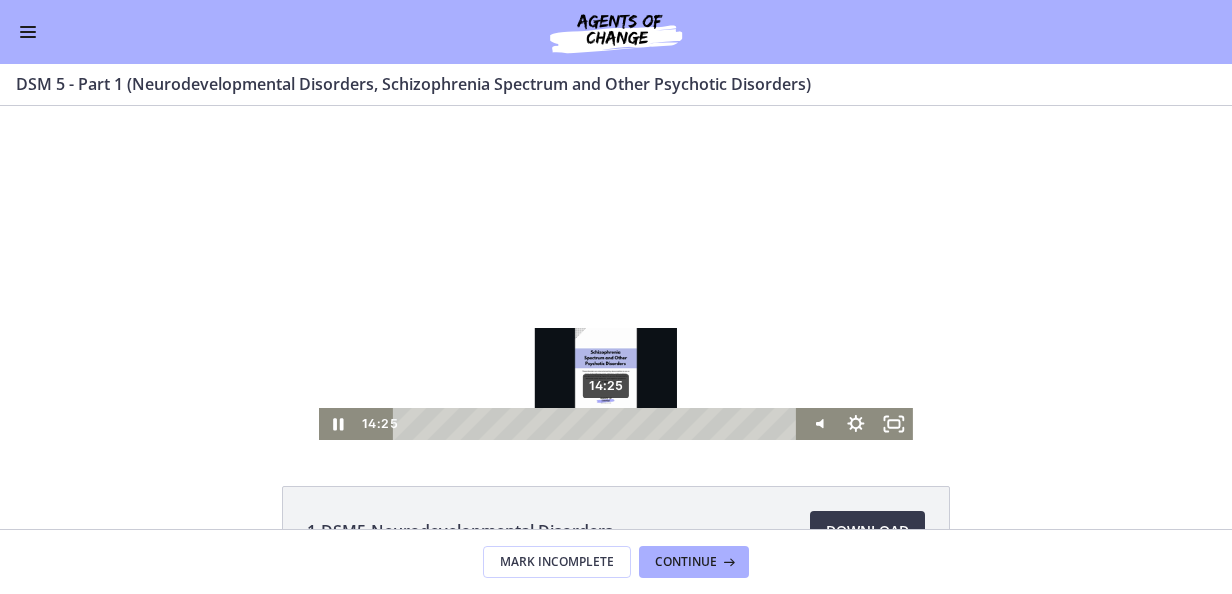 click on "14:25" at bounding box center [598, 424] 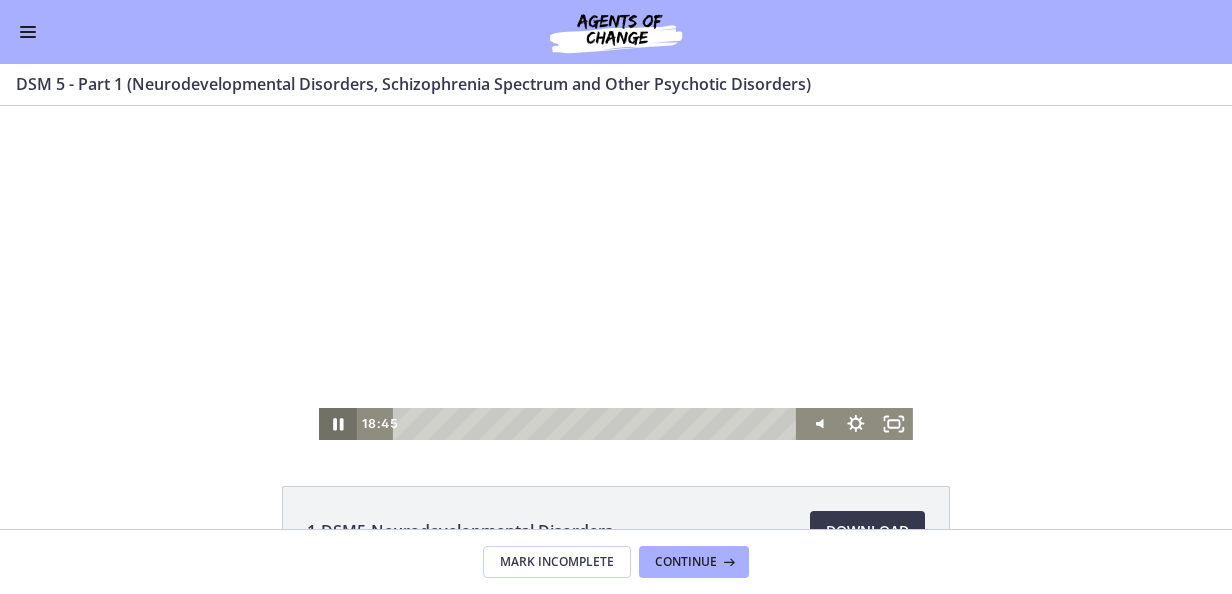 click 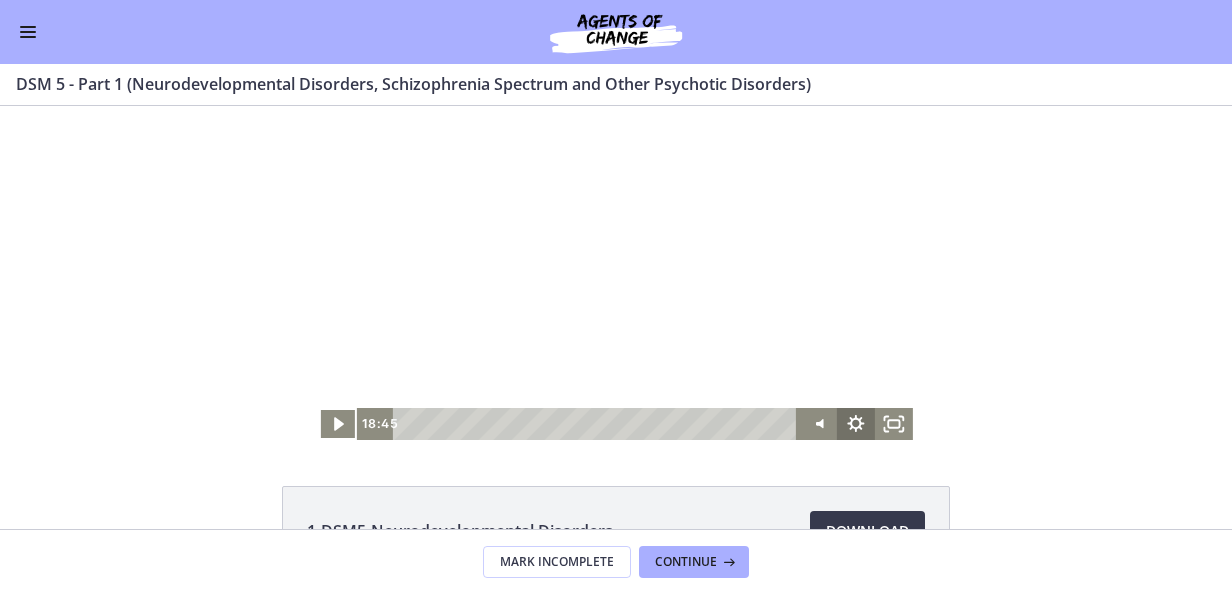 click 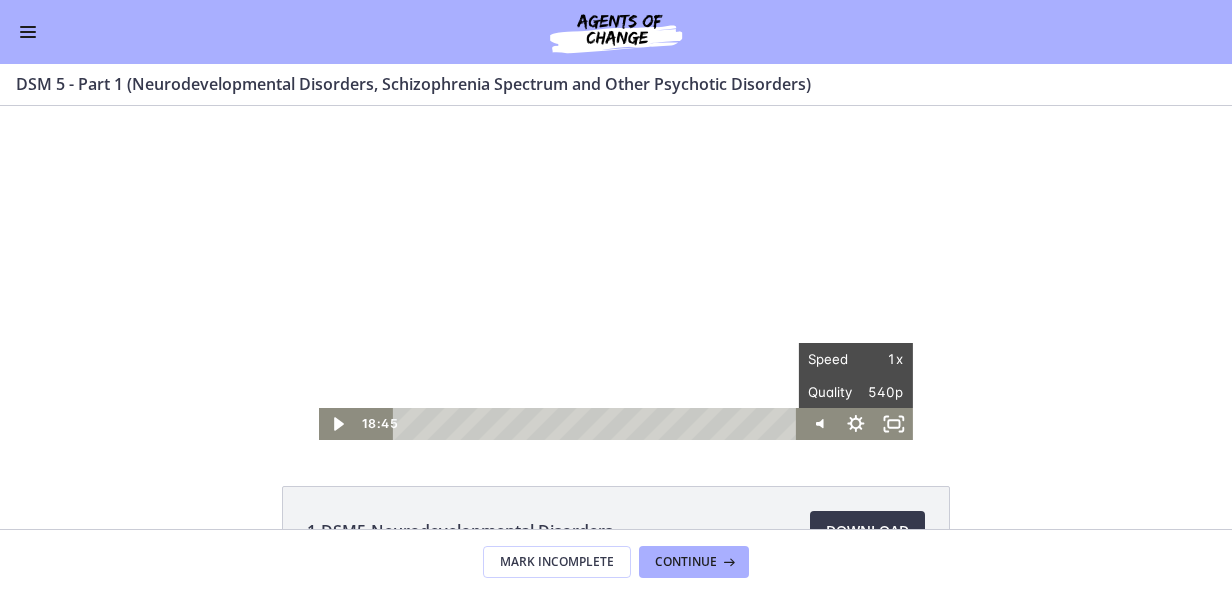click at bounding box center [616, 273] 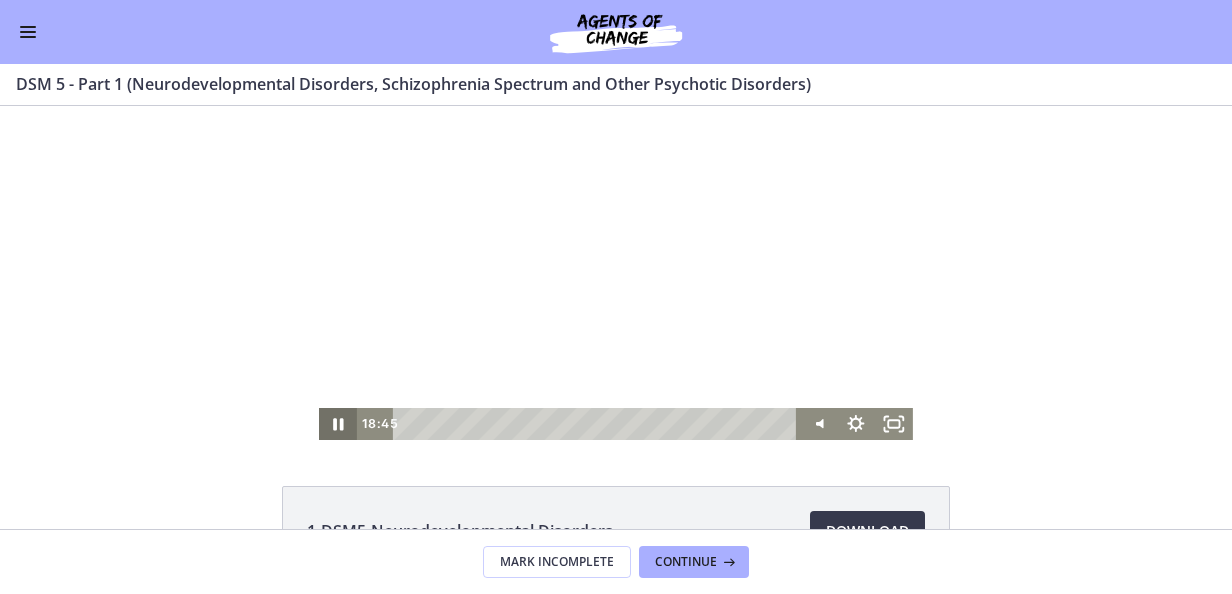 click 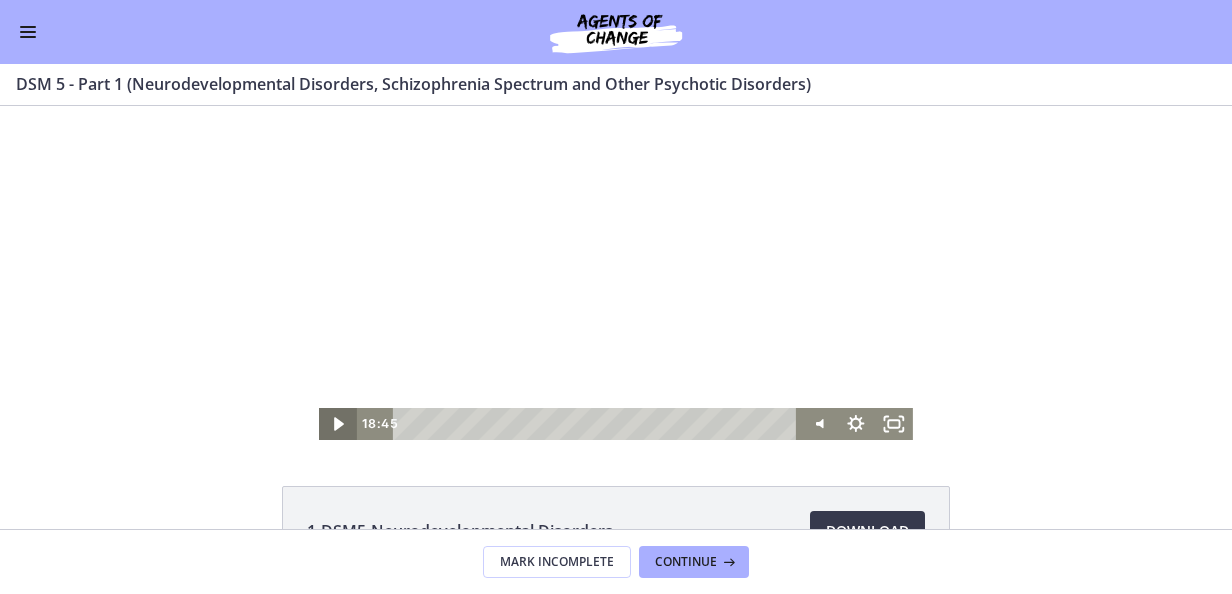click 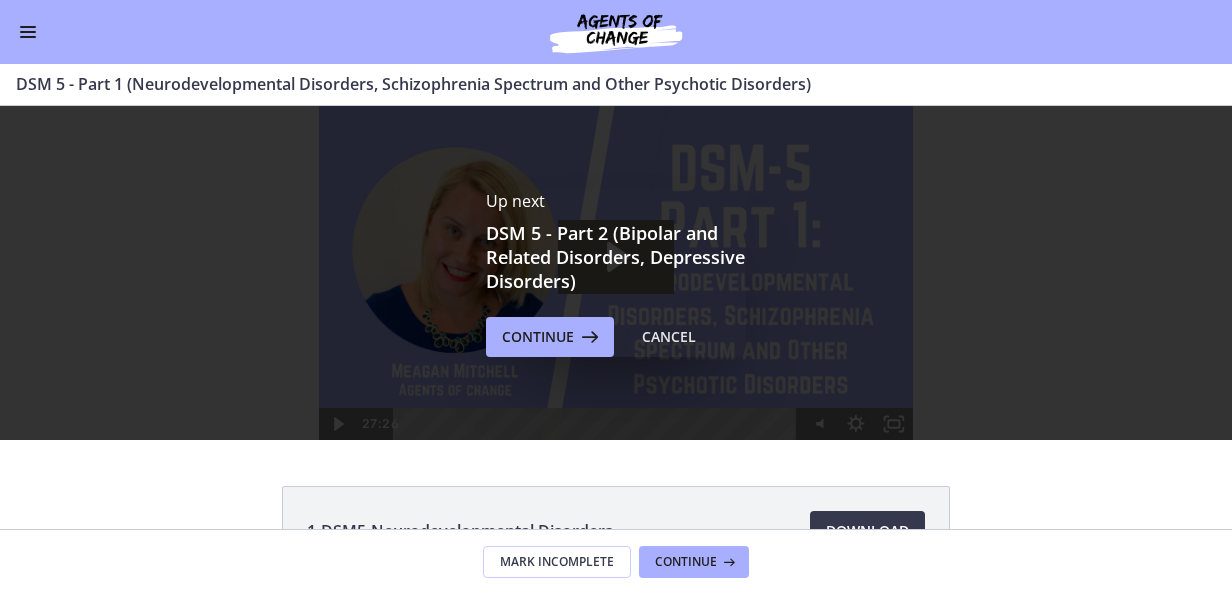 scroll, scrollTop: 0, scrollLeft: 0, axis: both 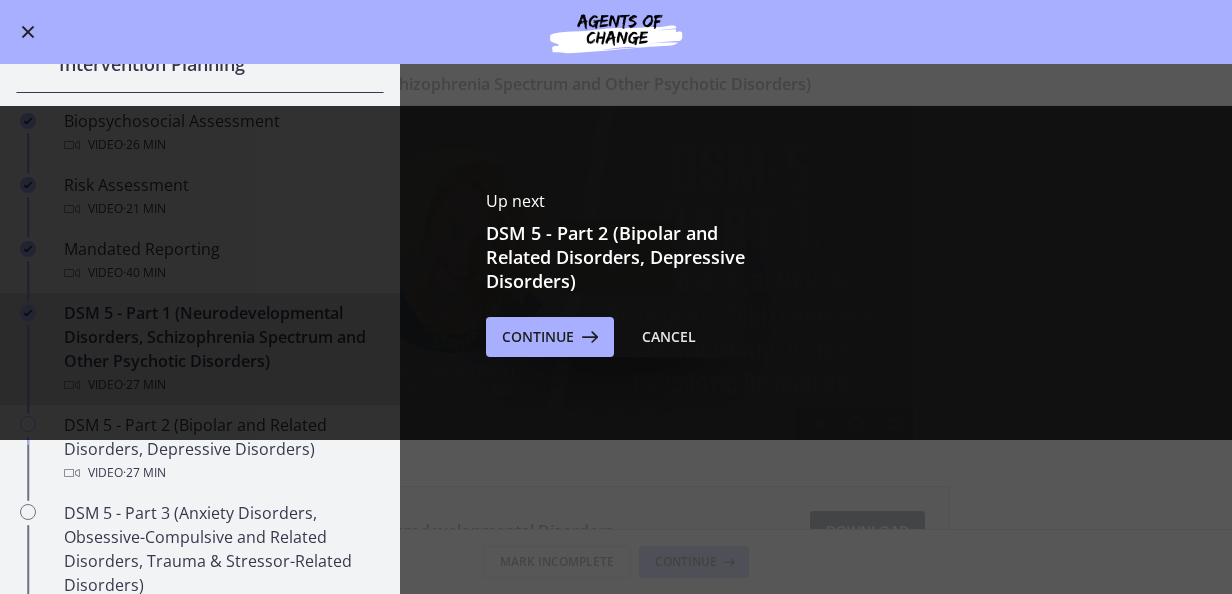 click on "Up next
DSM 5 - Part 2 (Bipolar and Related Disorders, Depressive Disorders)
Continue
Cancel" at bounding box center [616, 273] 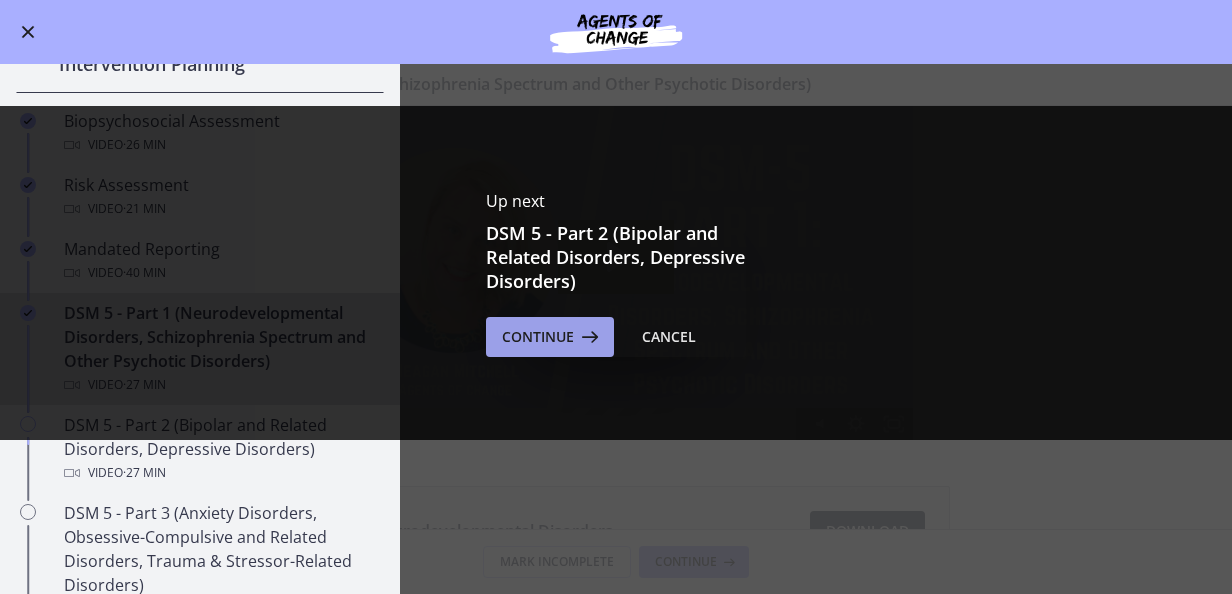 drag, startPoint x: 576, startPoint y: 340, endPoint x: 577, endPoint y: 234, distance: 106.004715 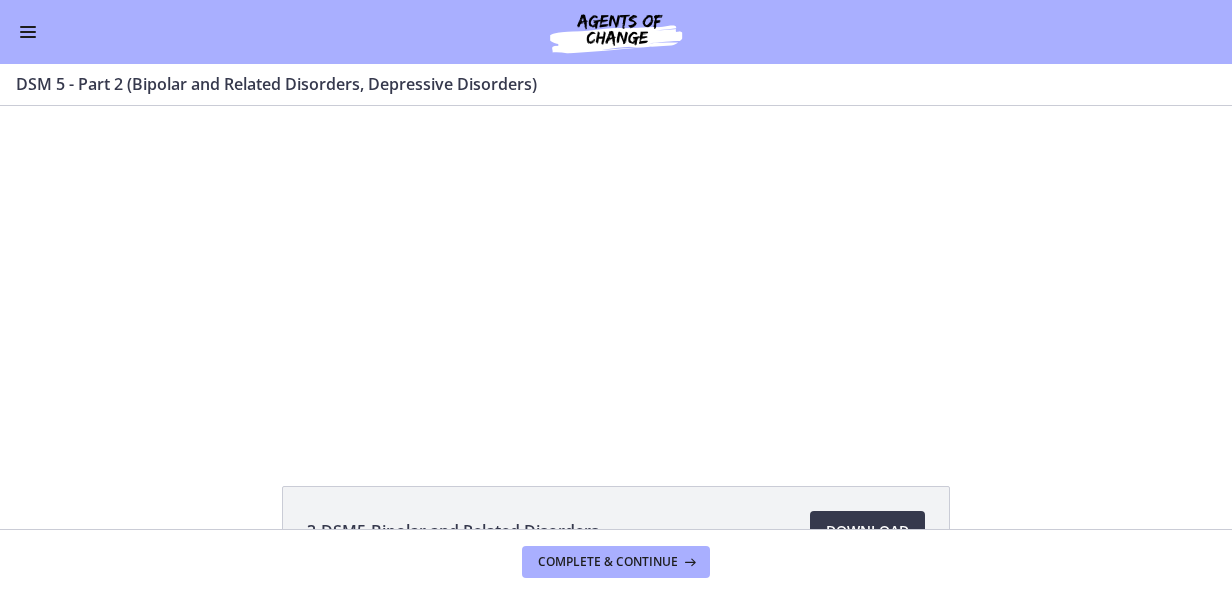 scroll, scrollTop: 0, scrollLeft: 0, axis: both 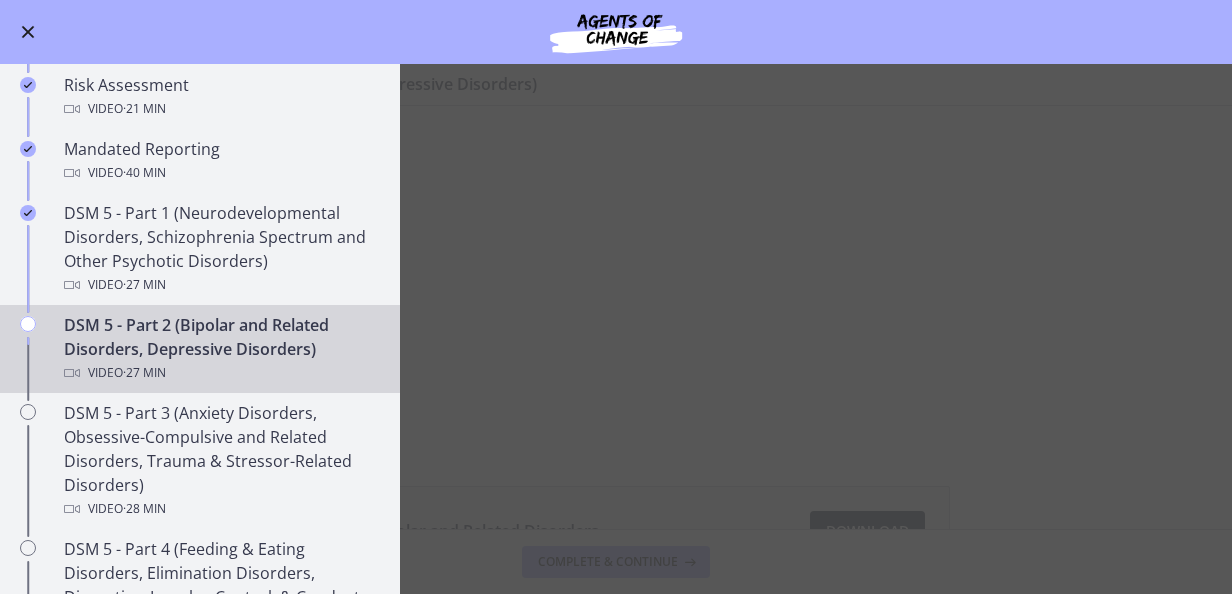 click on "DSM 5 - Part 2 (Bipolar and Related Disorders, Depressive Disorders)
Video
·  27 min" at bounding box center (220, 349) 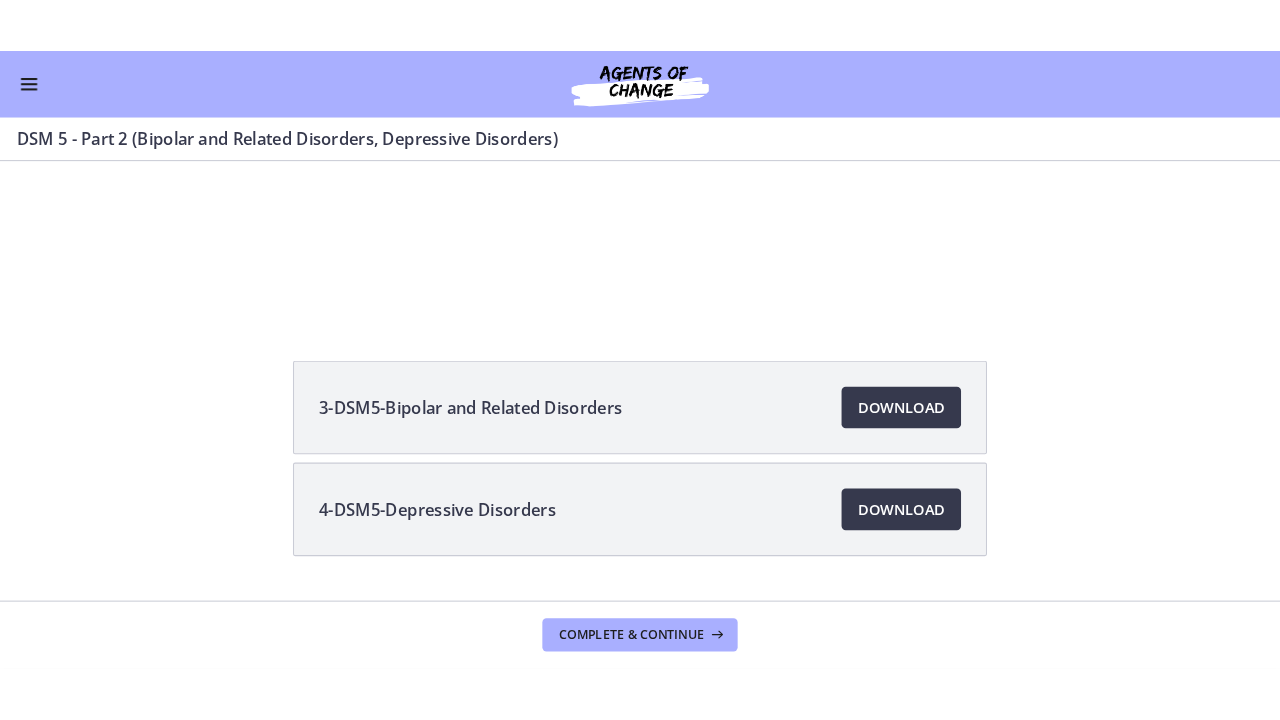 scroll, scrollTop: 200, scrollLeft: 0, axis: vertical 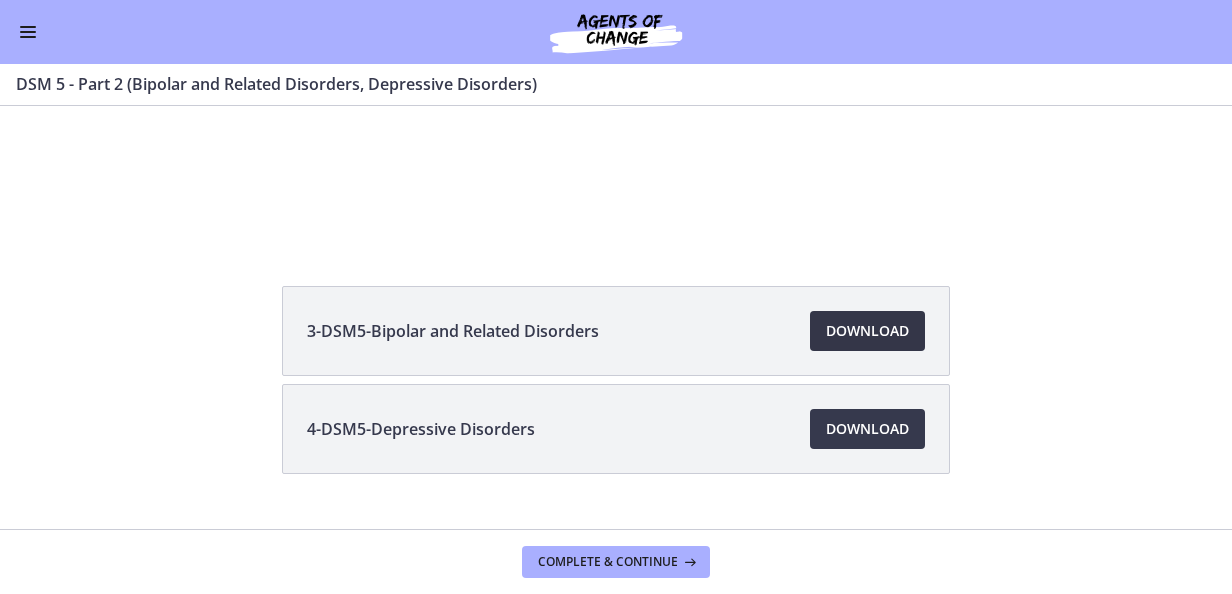 click on "Download
Opens in a new window" at bounding box center (867, 331) 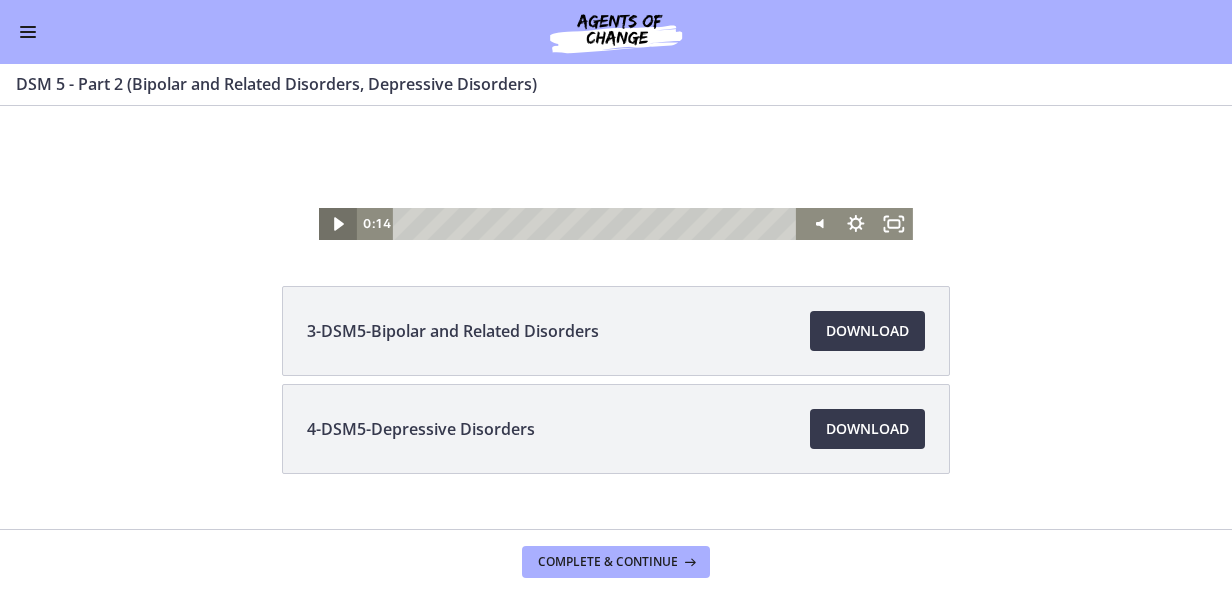 click 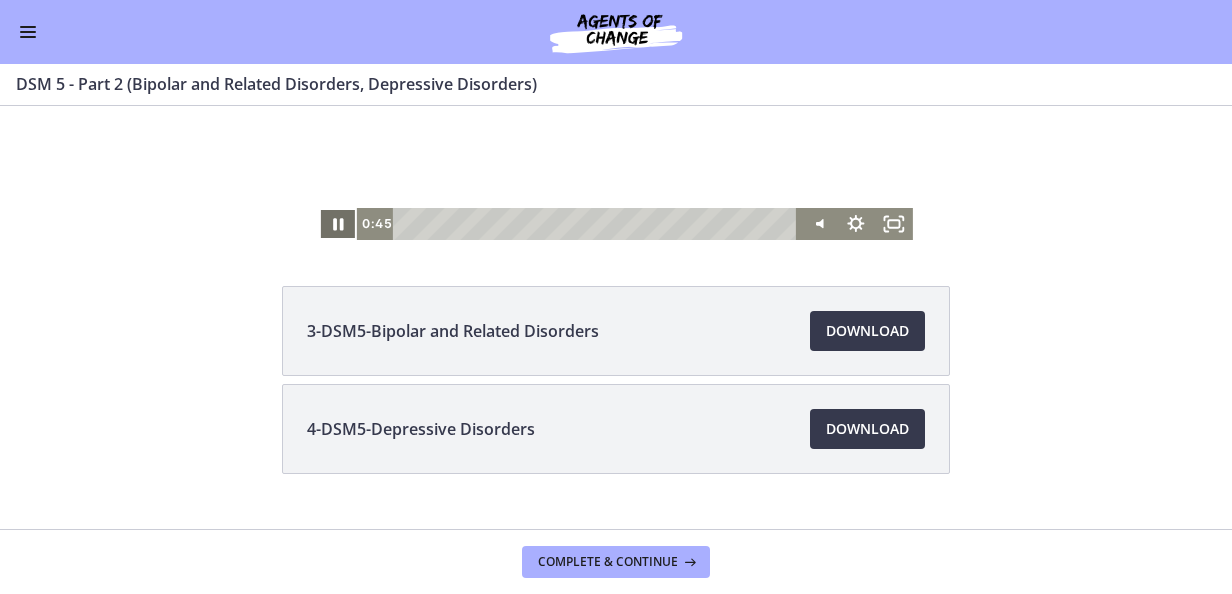 click 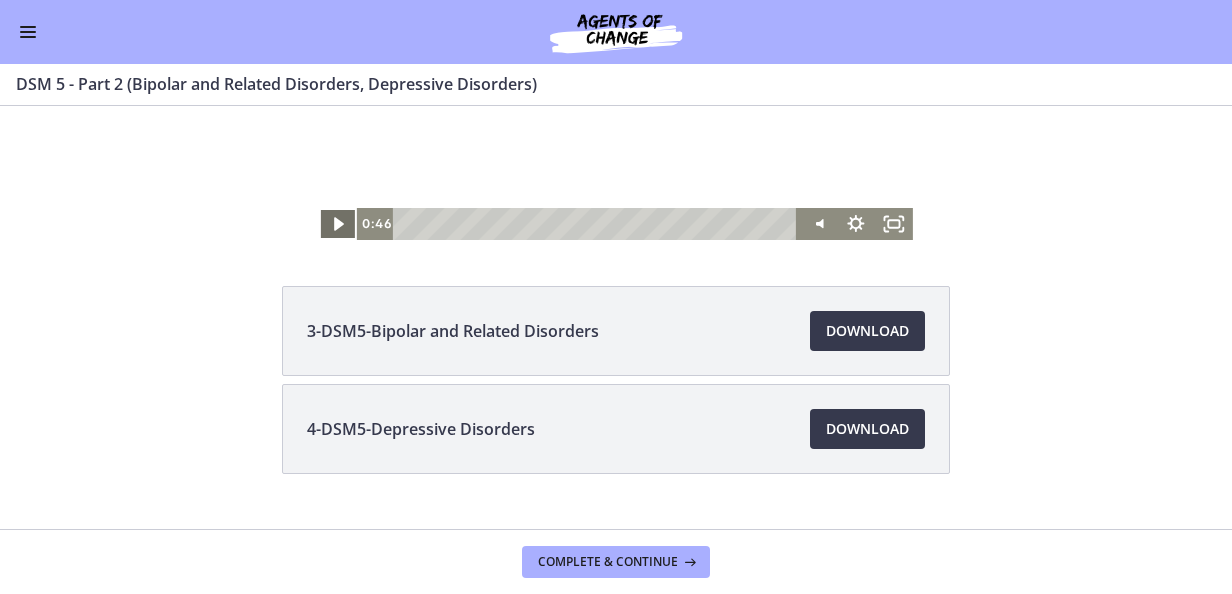 drag, startPoint x: 329, startPoint y: 221, endPoint x: 366, endPoint y: 224, distance: 37.12142 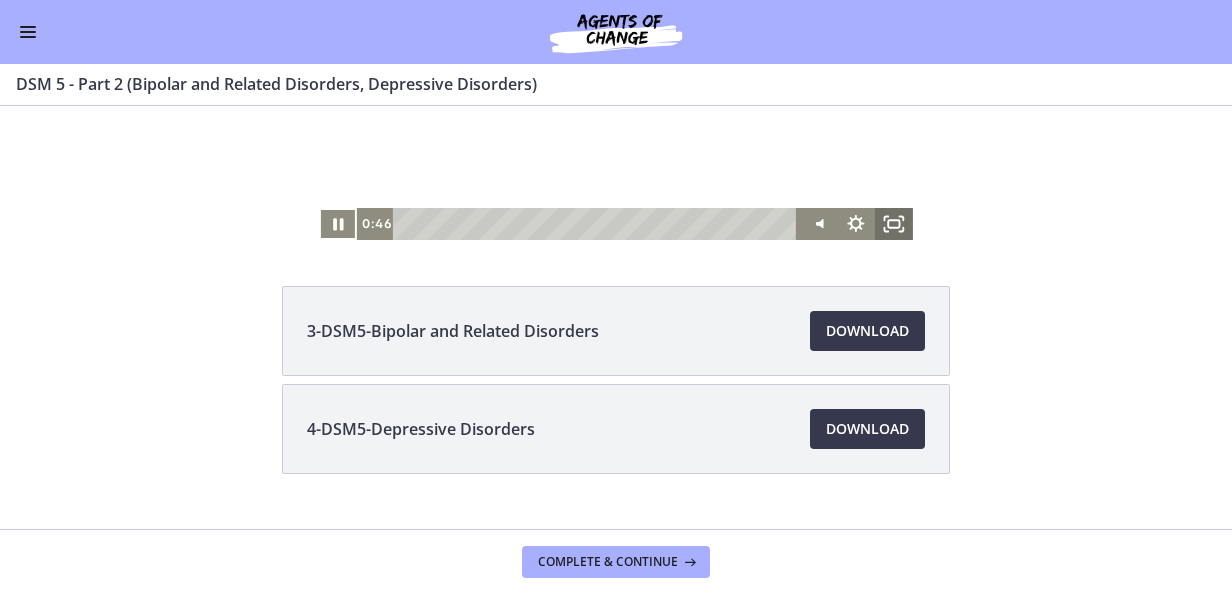click 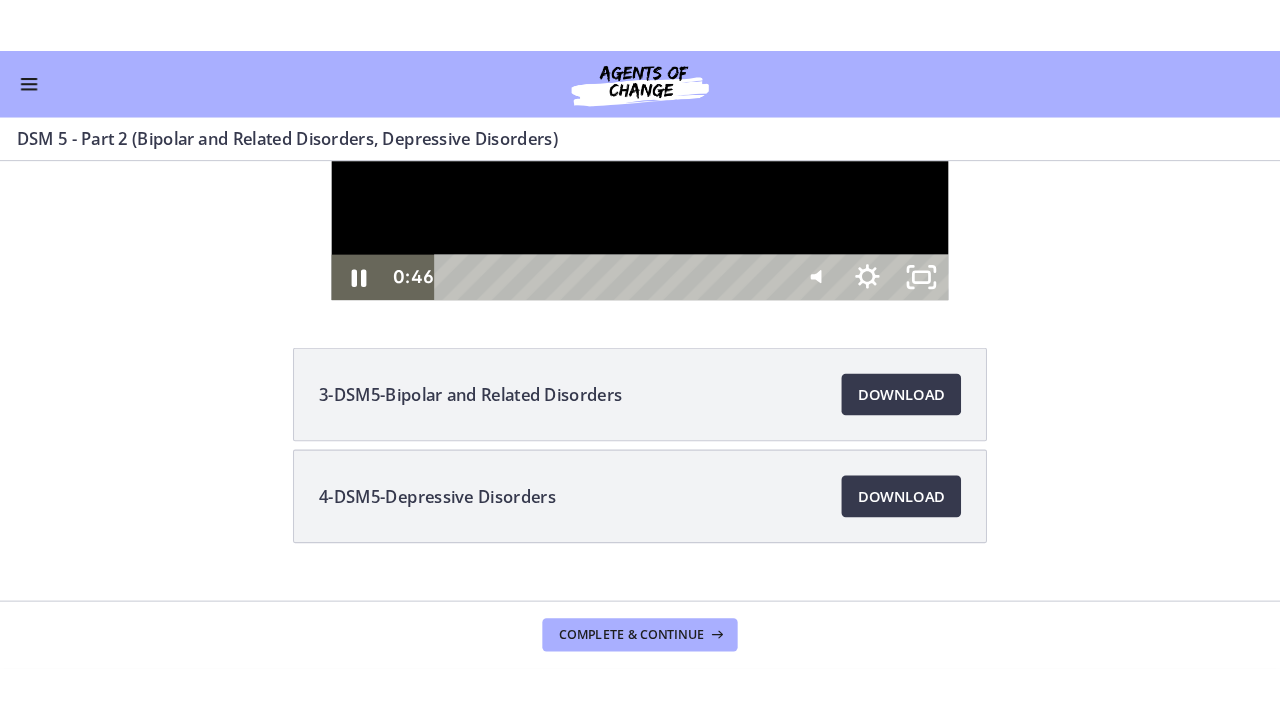 scroll, scrollTop: 0, scrollLeft: 0, axis: both 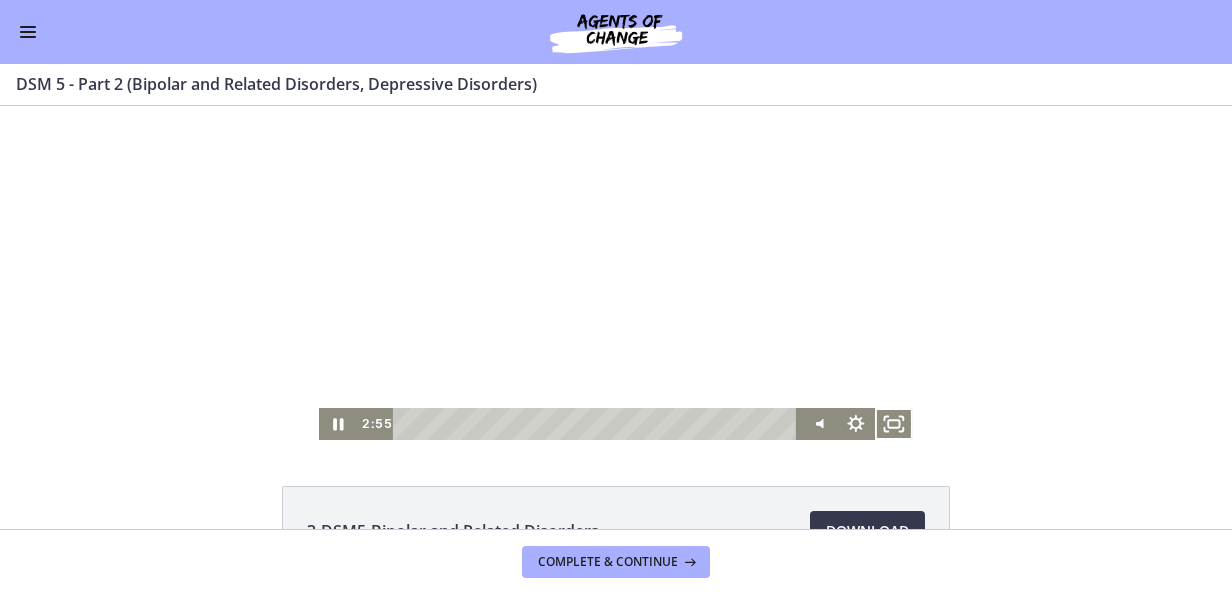 click at bounding box center [28, 37] 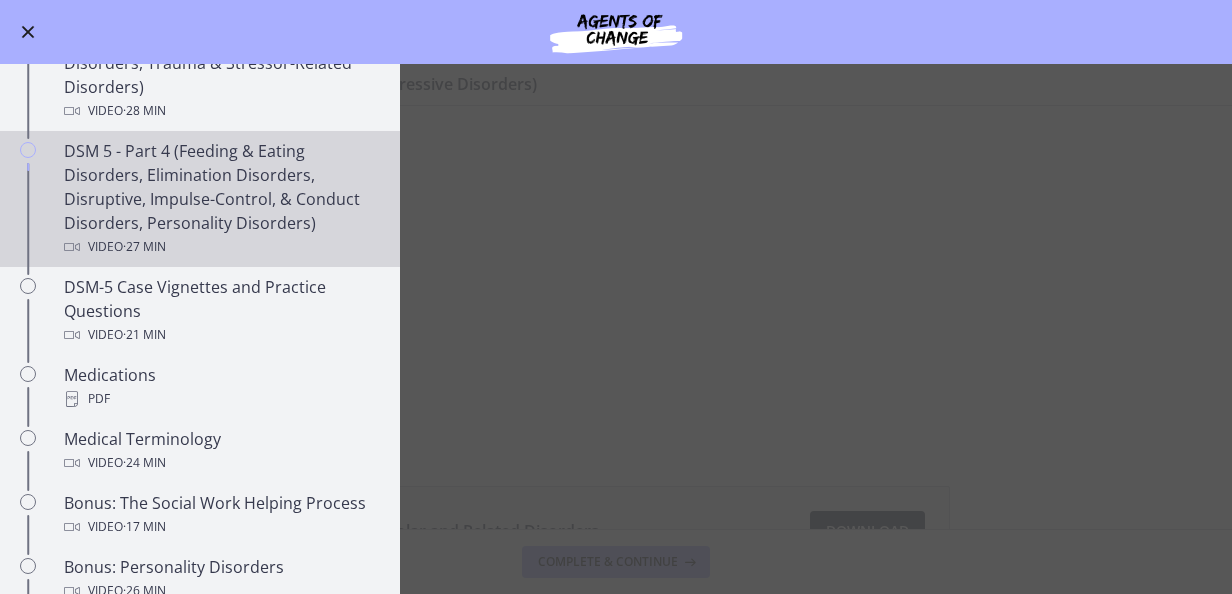 scroll, scrollTop: 1100, scrollLeft: 0, axis: vertical 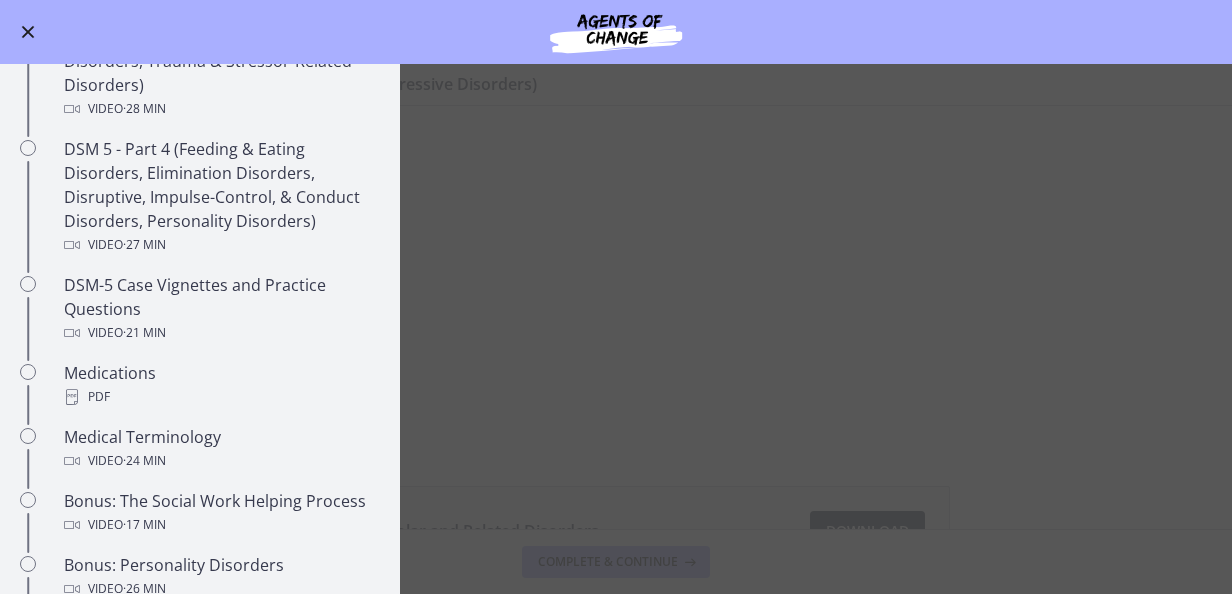 click on "Go to Dashboard" at bounding box center [616, 32] 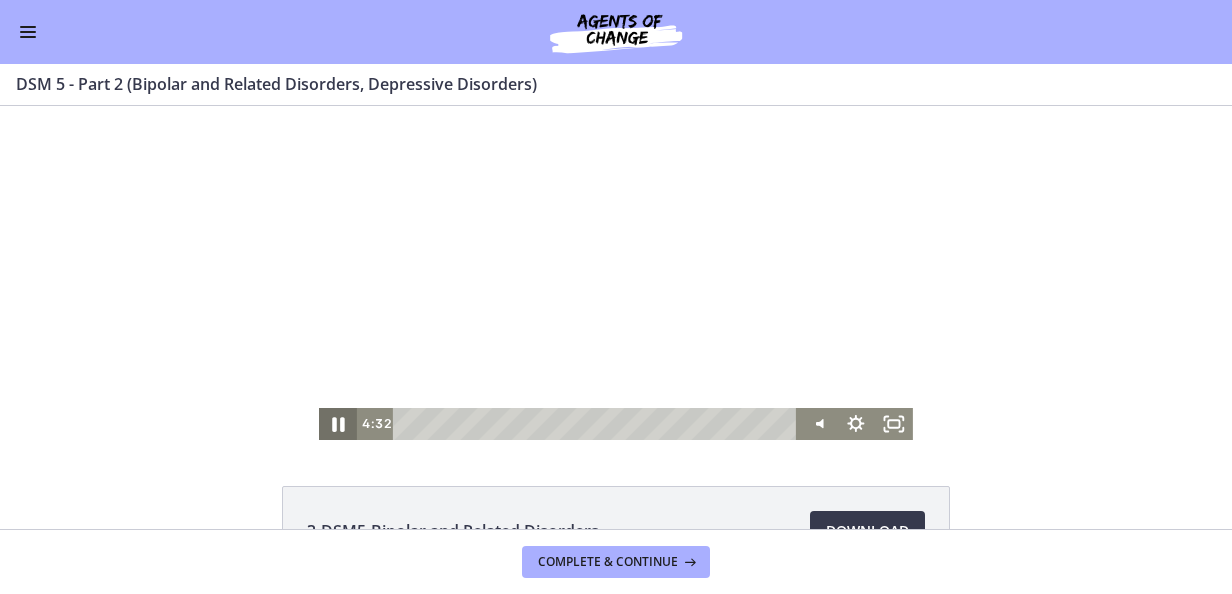click 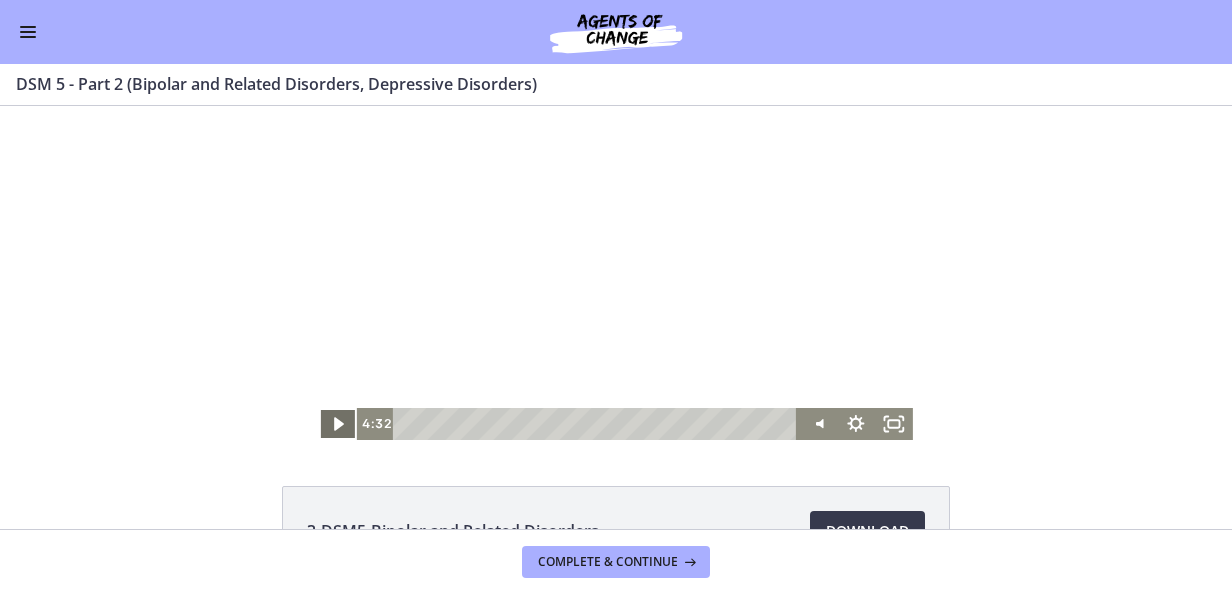 drag, startPoint x: 329, startPoint y: 424, endPoint x: 424, endPoint y: 240, distance: 207.07729 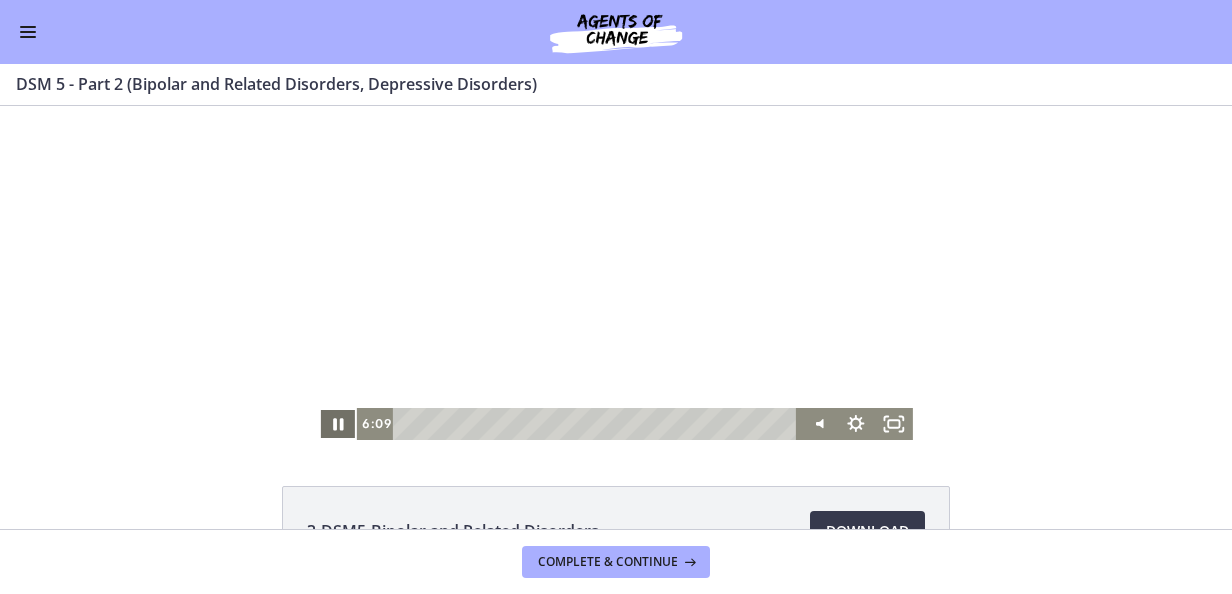 click 